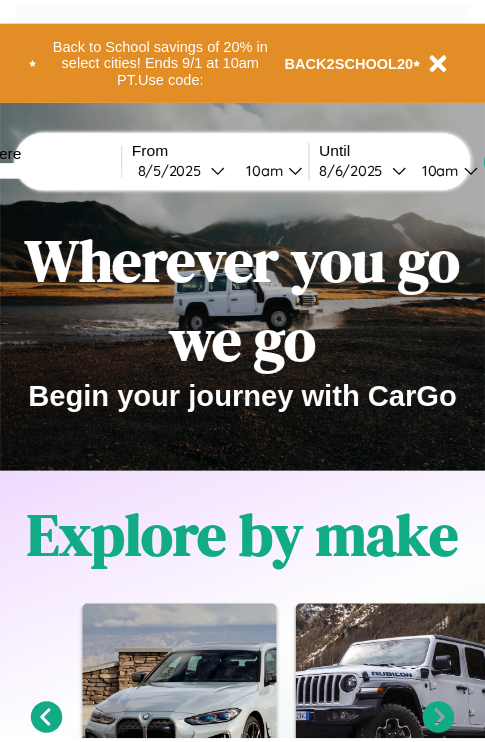 scroll, scrollTop: 0, scrollLeft: 0, axis: both 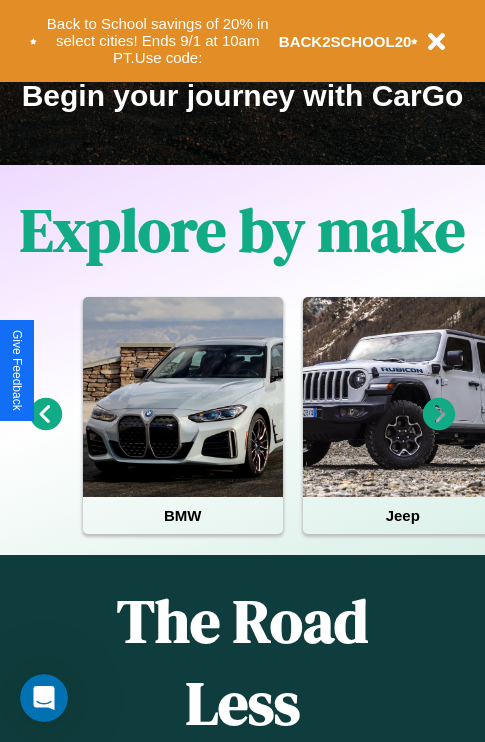 click 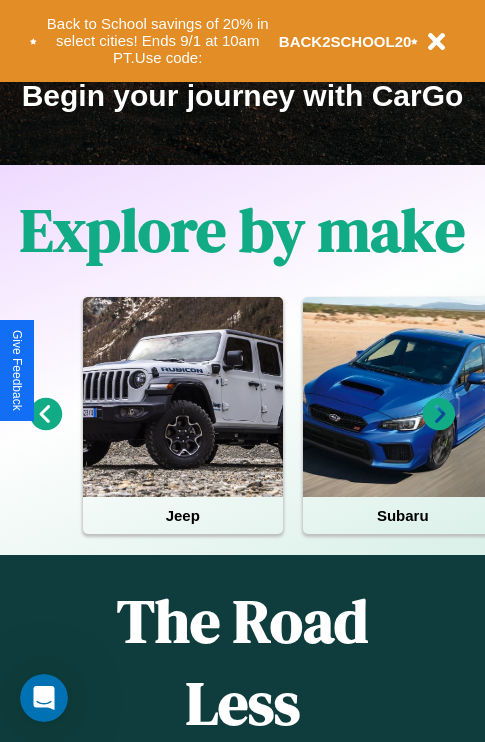 click 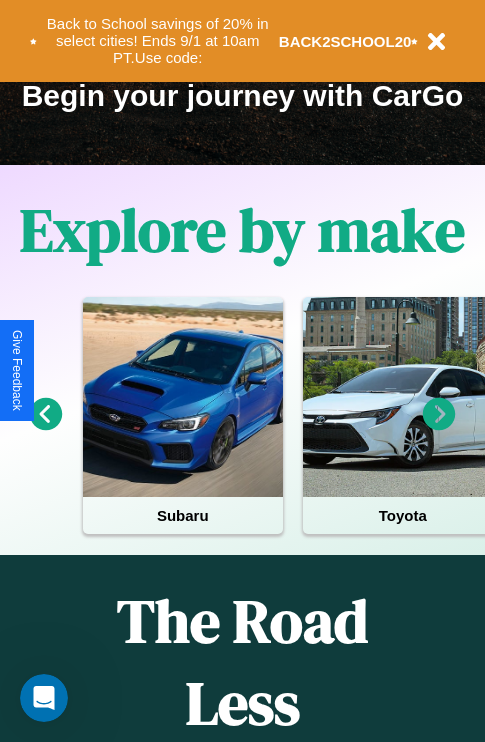 click 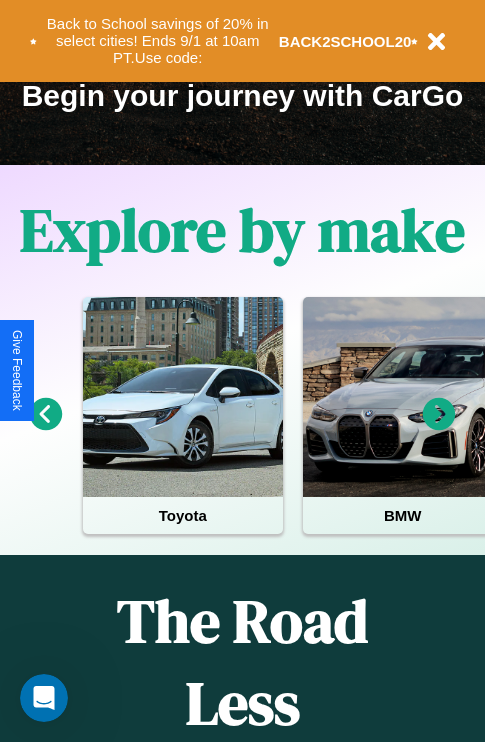 click 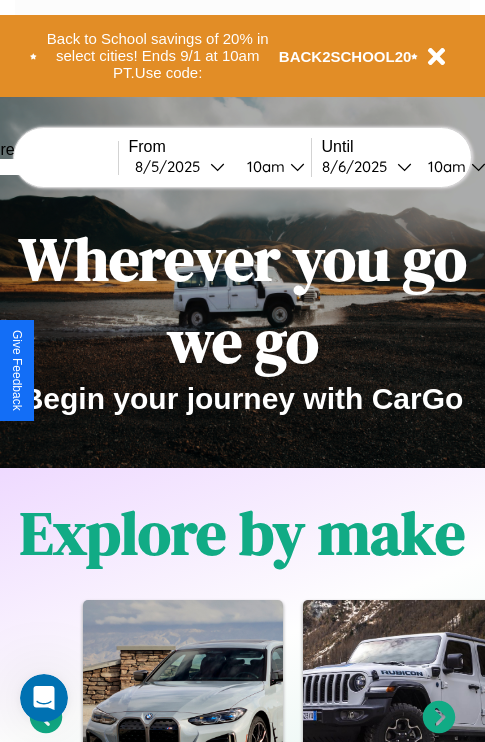 scroll, scrollTop: 0, scrollLeft: 0, axis: both 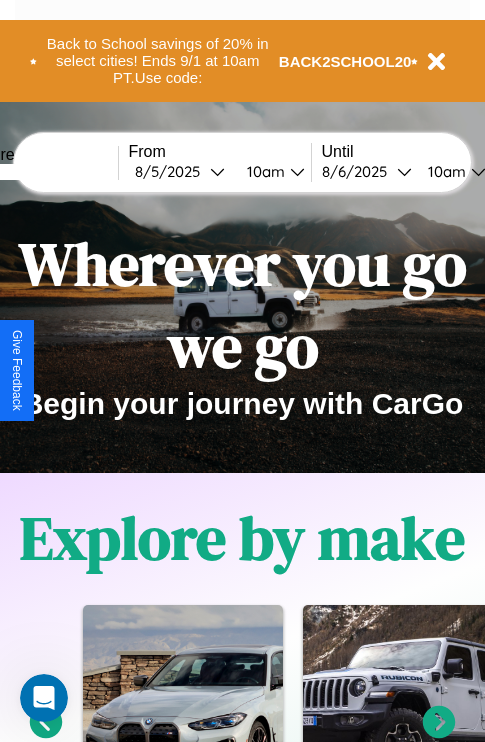 click at bounding box center (43, 172) 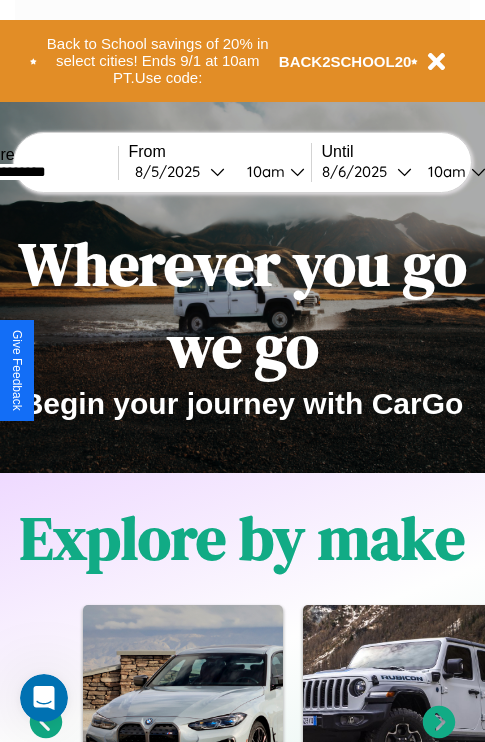 type on "**********" 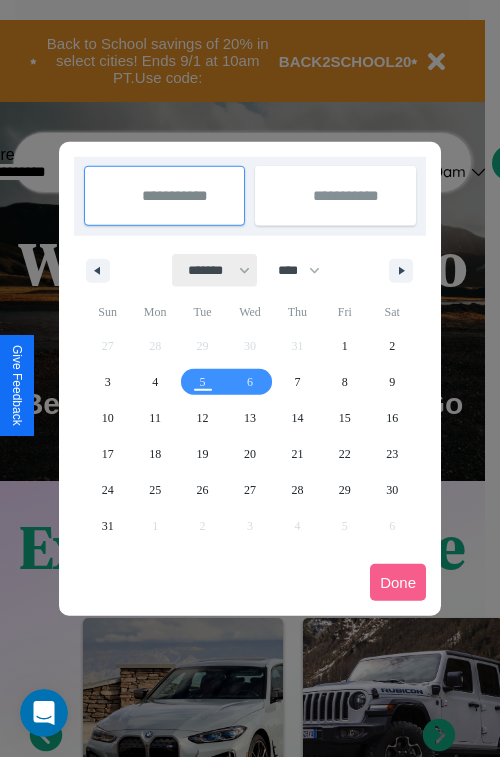 click on "******* ******** ***** ***** *** **** **** ****** ********* ******* ******** ********" at bounding box center [215, 270] 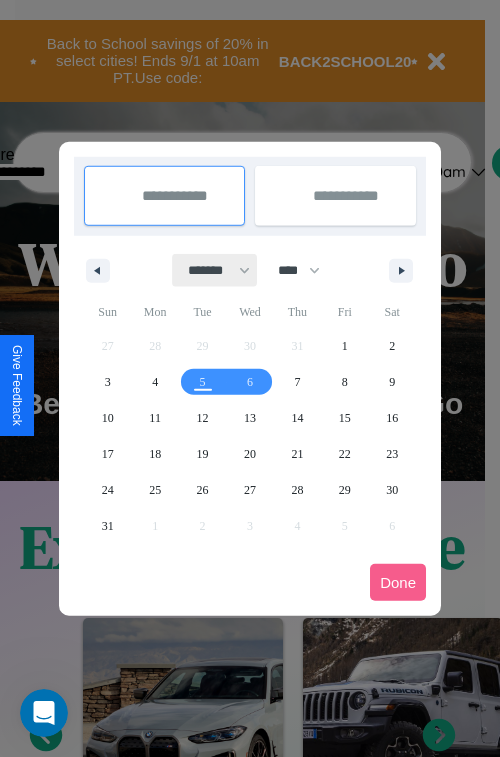 select on "*" 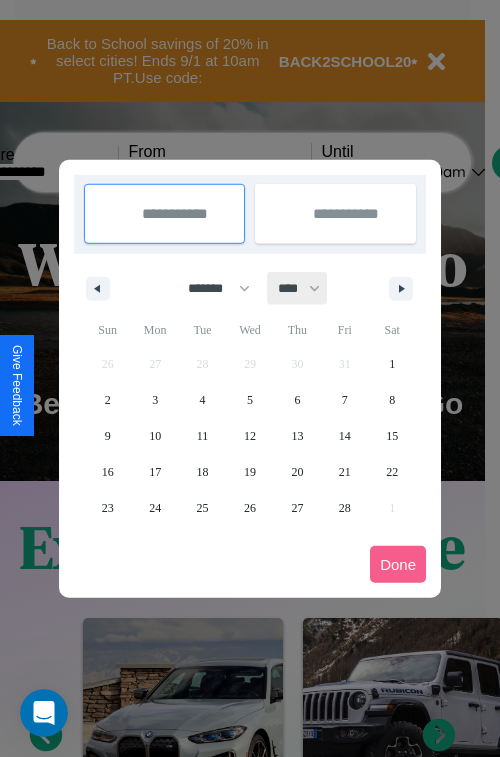 click on "**** **** **** **** **** **** **** **** **** **** **** **** **** **** **** **** **** **** **** **** **** **** **** **** **** **** **** **** **** **** **** **** **** **** **** **** **** **** **** **** **** **** **** **** **** **** **** **** **** **** **** **** **** **** **** **** **** **** **** **** **** **** **** **** **** **** **** **** **** **** **** **** **** **** **** **** **** **** **** **** **** **** **** **** **** **** **** **** **** **** **** **** **** **** **** **** **** **** **** **** **** **** **** **** **** **** **** **** **** **** **** **** **** **** **** **** **** **** **** **** ****" at bounding box center (298, 288) 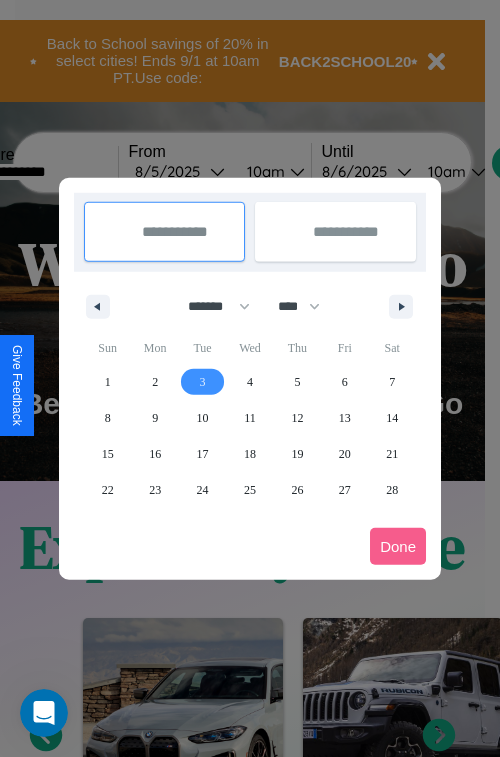 click on "3" at bounding box center (203, 382) 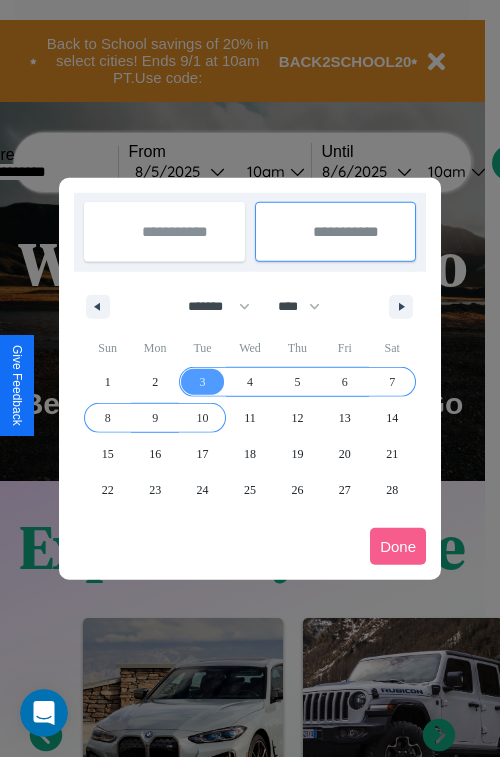 click on "10" at bounding box center [203, 418] 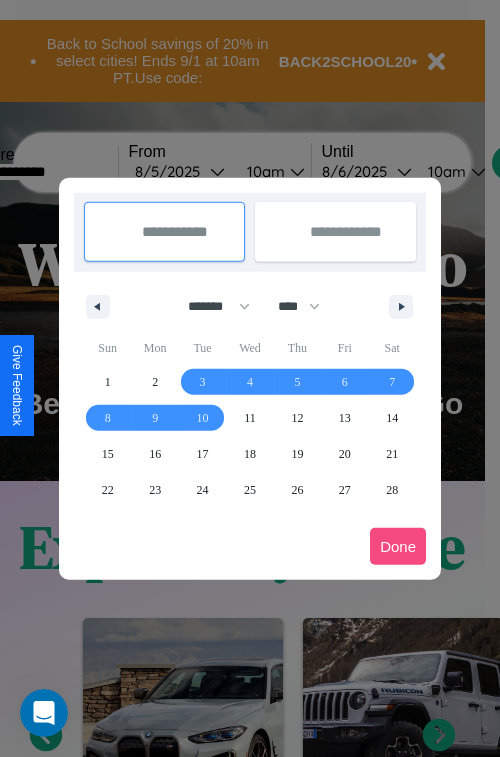 click on "Done" at bounding box center [398, 546] 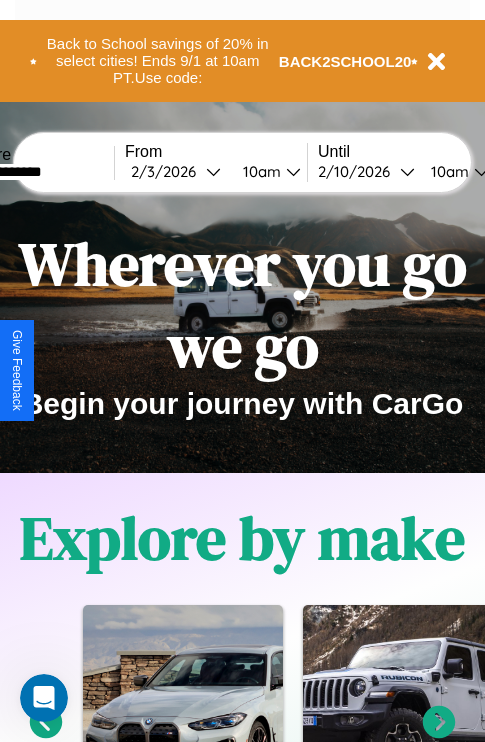 click on "10am" at bounding box center (259, 171) 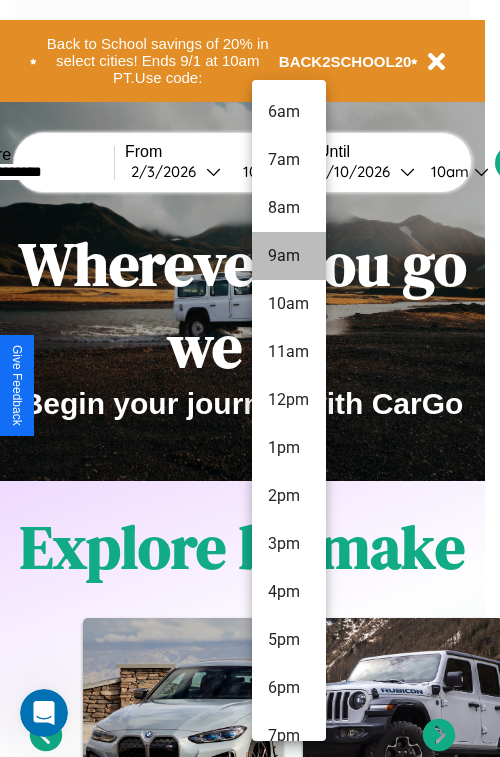 click on "9am" at bounding box center (289, 256) 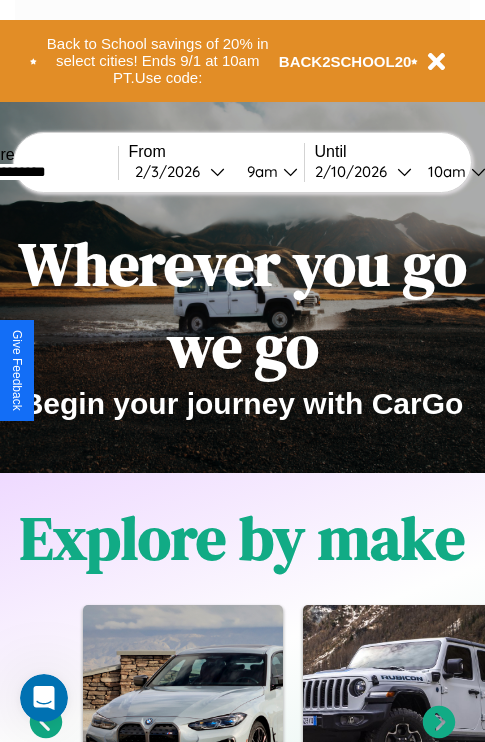click on "10am" at bounding box center (444, 171) 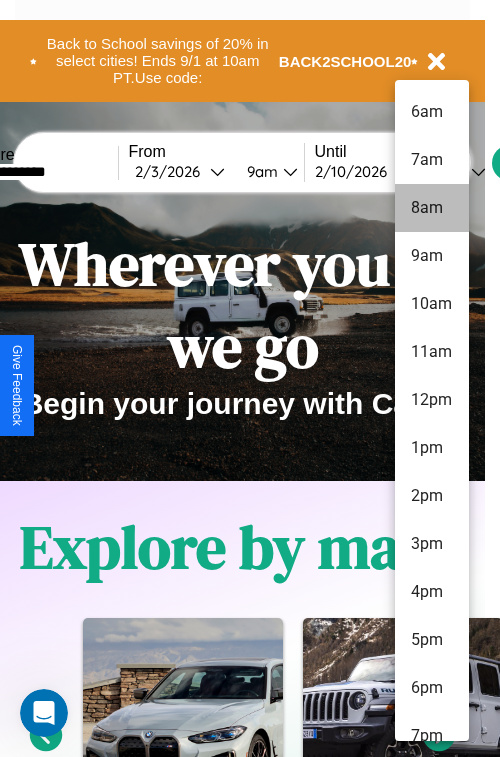 click on "8am" at bounding box center (432, 208) 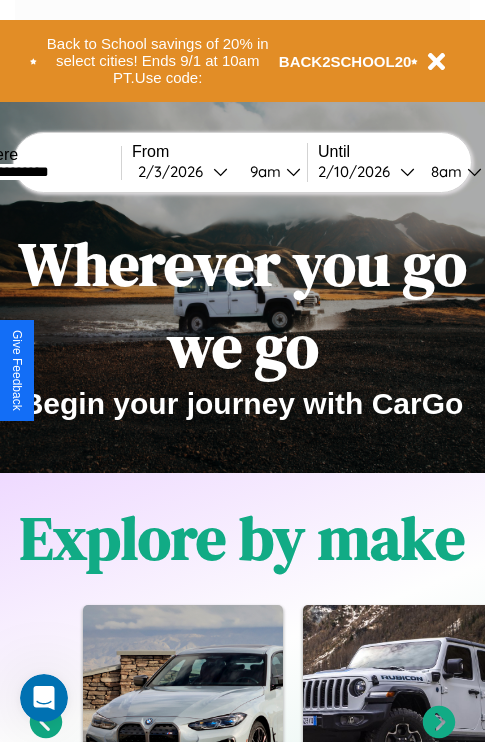 scroll, scrollTop: 0, scrollLeft: 65, axis: horizontal 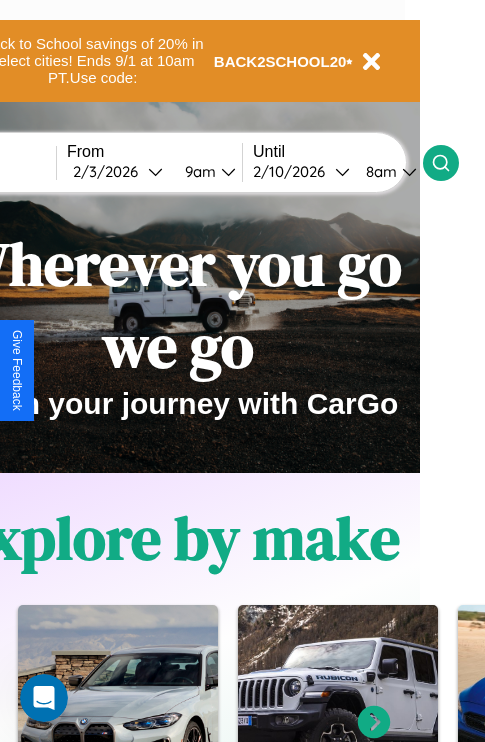 click 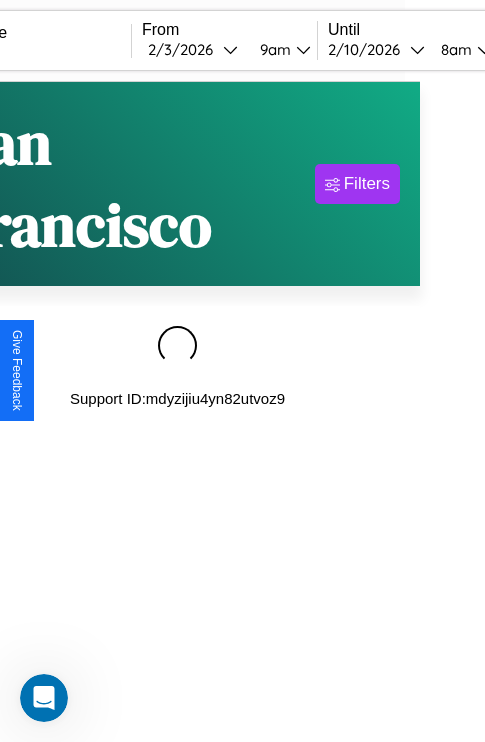 scroll, scrollTop: 0, scrollLeft: 0, axis: both 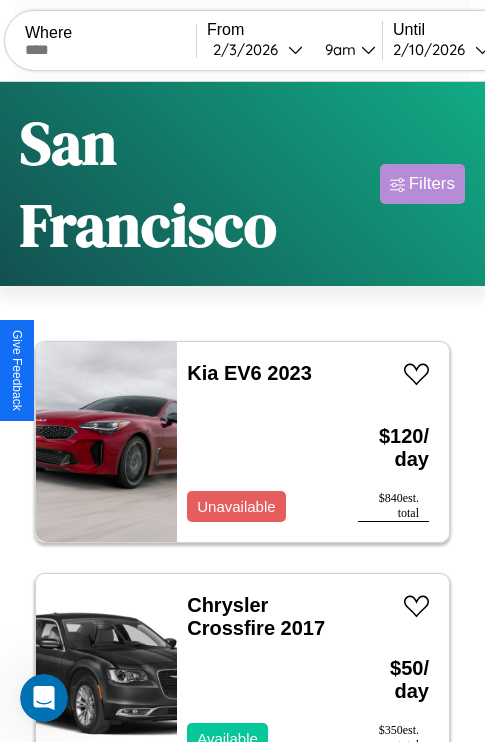 click on "Filters" at bounding box center (432, 184) 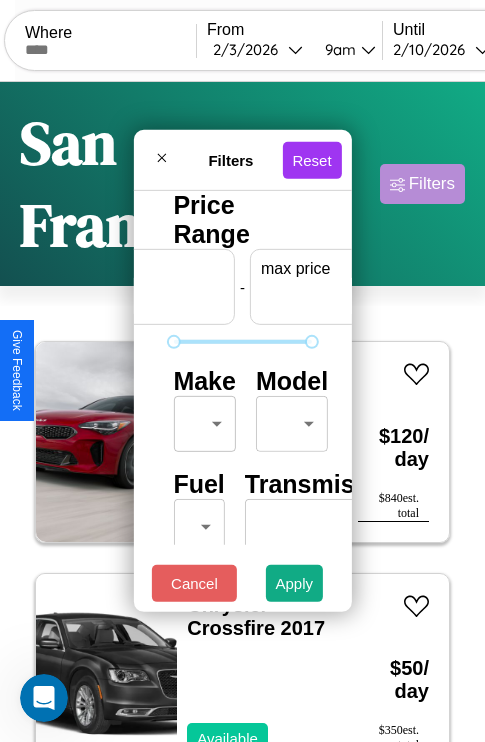 scroll, scrollTop: 0, scrollLeft: 124, axis: horizontal 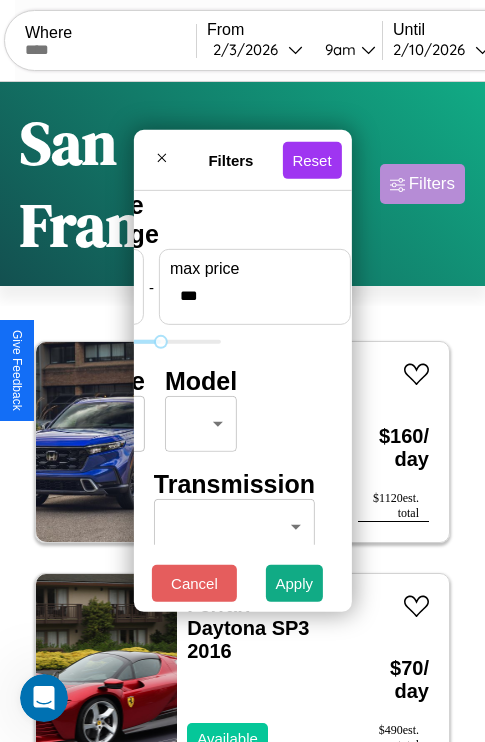 type on "***" 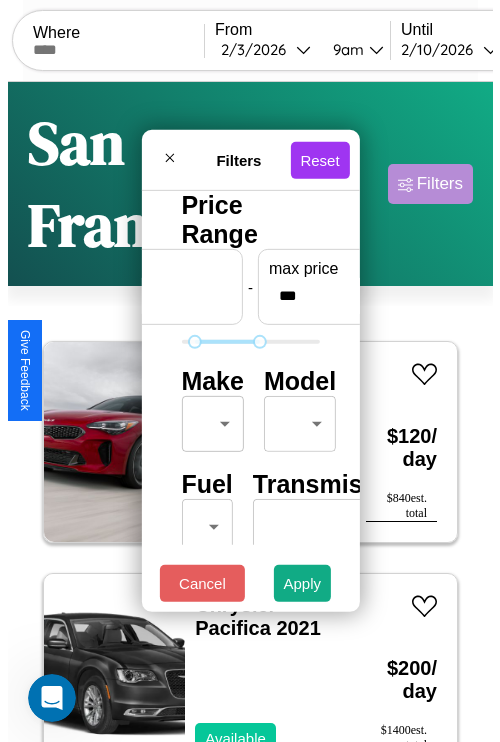 scroll, scrollTop: 59, scrollLeft: 0, axis: vertical 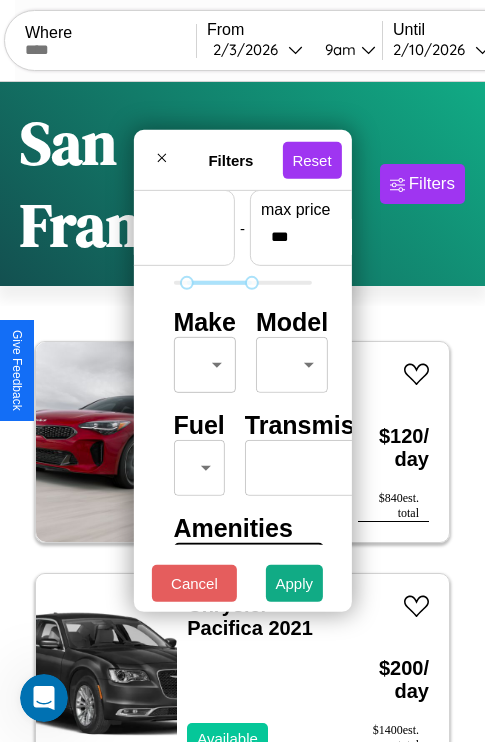 type on "**" 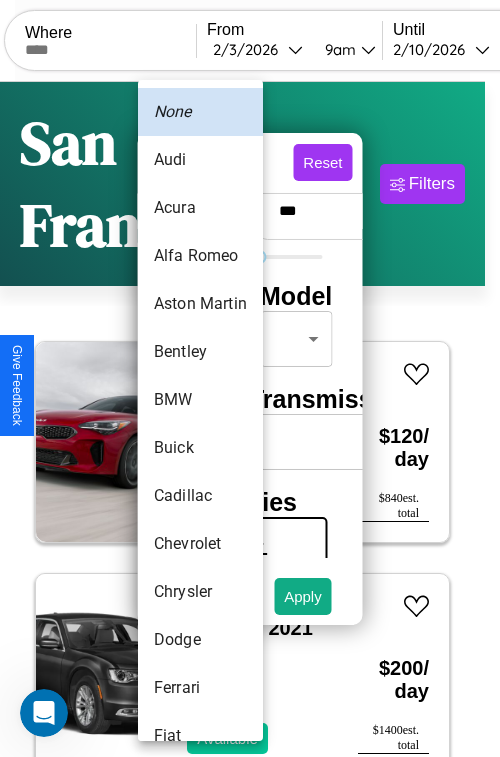 click on "BMW" at bounding box center (200, 400) 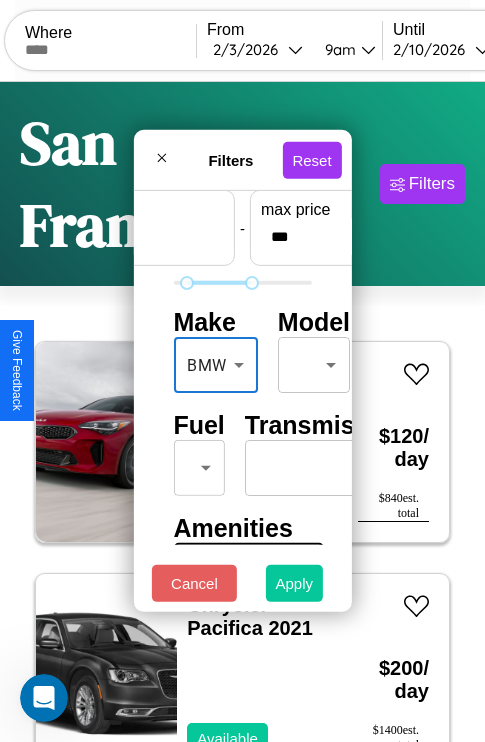 click on "Apply" at bounding box center (295, 583) 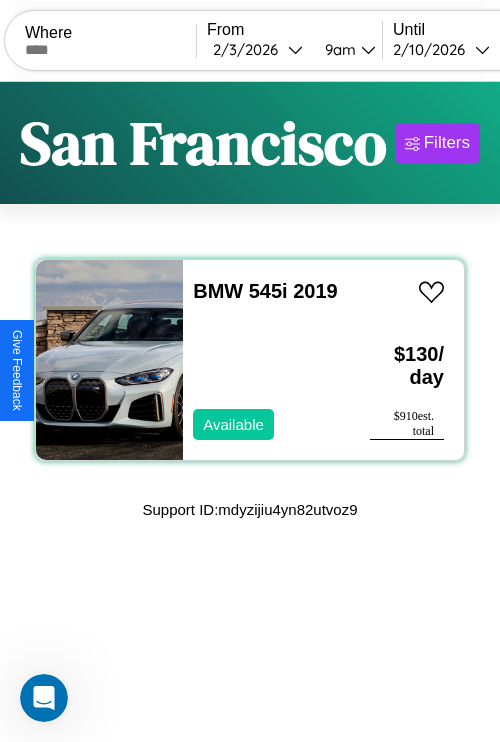 click on "BMW   545i   2019 Available" at bounding box center [266, 360] 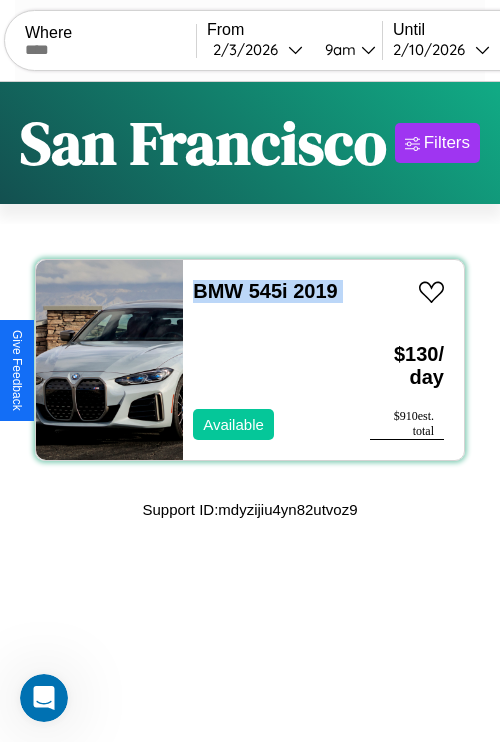 click on "BMW   545i   2019 Available" at bounding box center (266, 360) 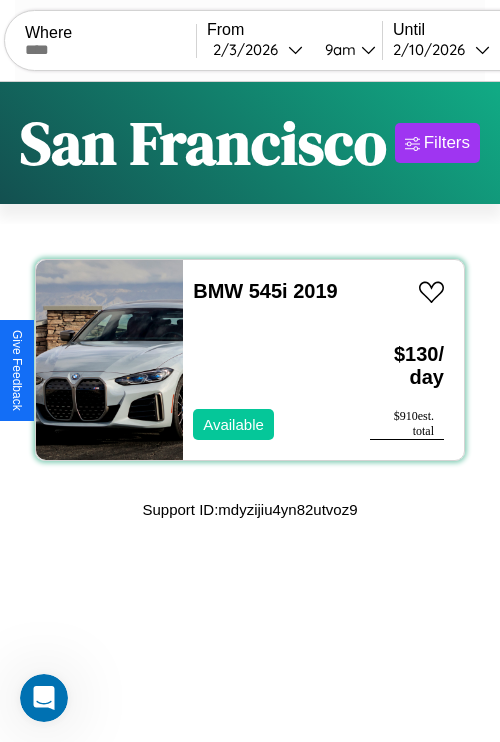 click on "BMW   545i   2019 Available" at bounding box center (266, 360) 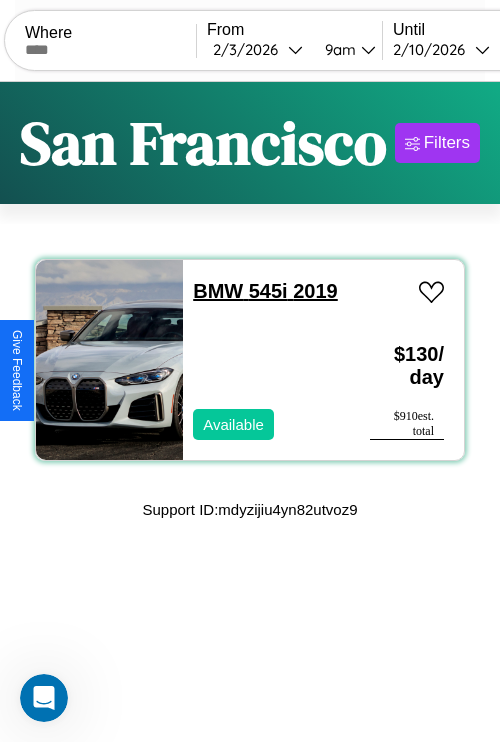 click on "BMW   545i   2019" at bounding box center [265, 291] 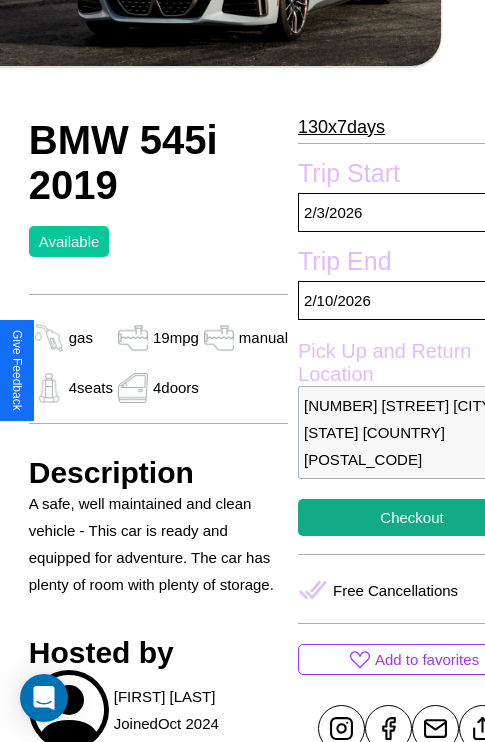 scroll, scrollTop: 417, scrollLeft: 68, axis: both 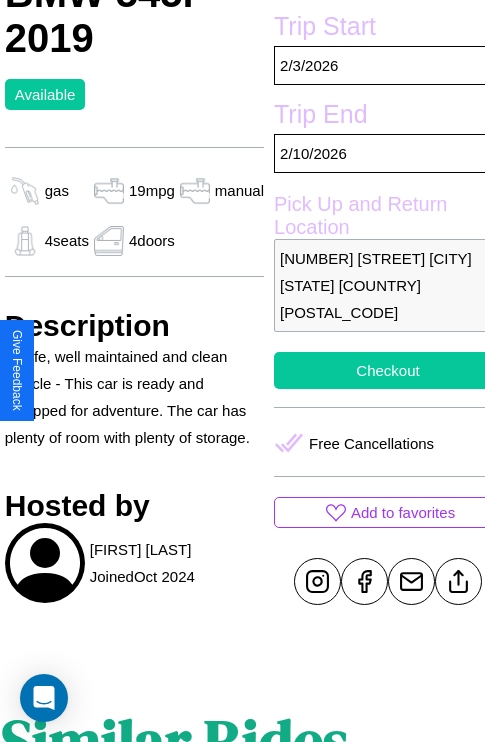 click on "Checkout" at bounding box center (388, 370) 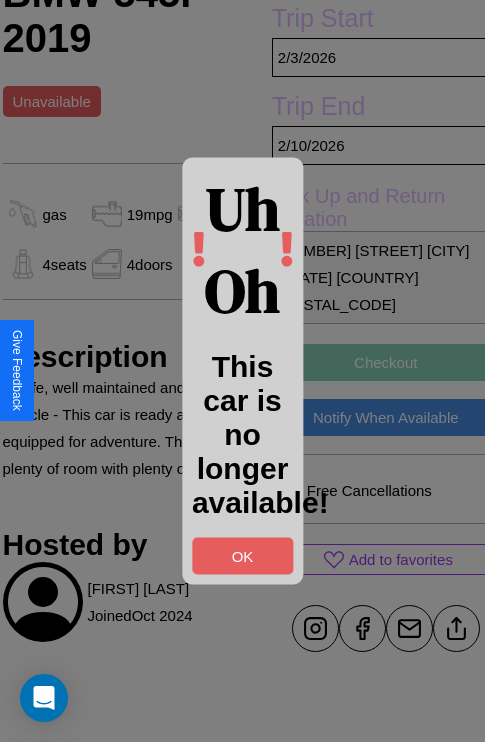 scroll, scrollTop: 425, scrollLeft: 68, axis: both 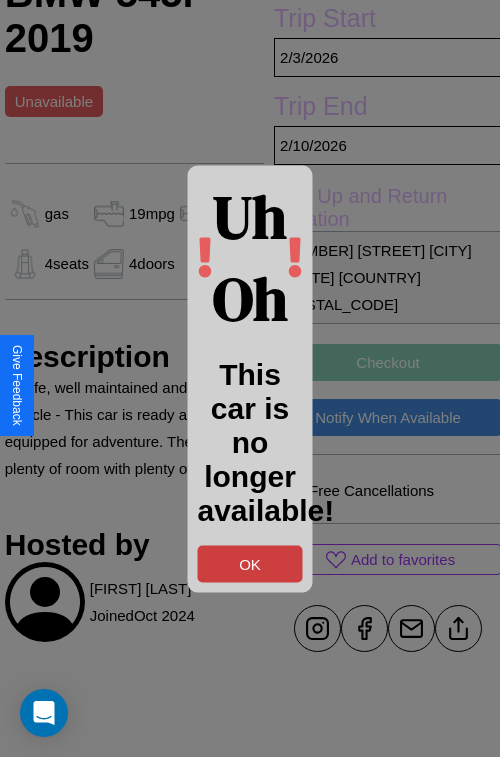click on "OK" at bounding box center [250, 563] 